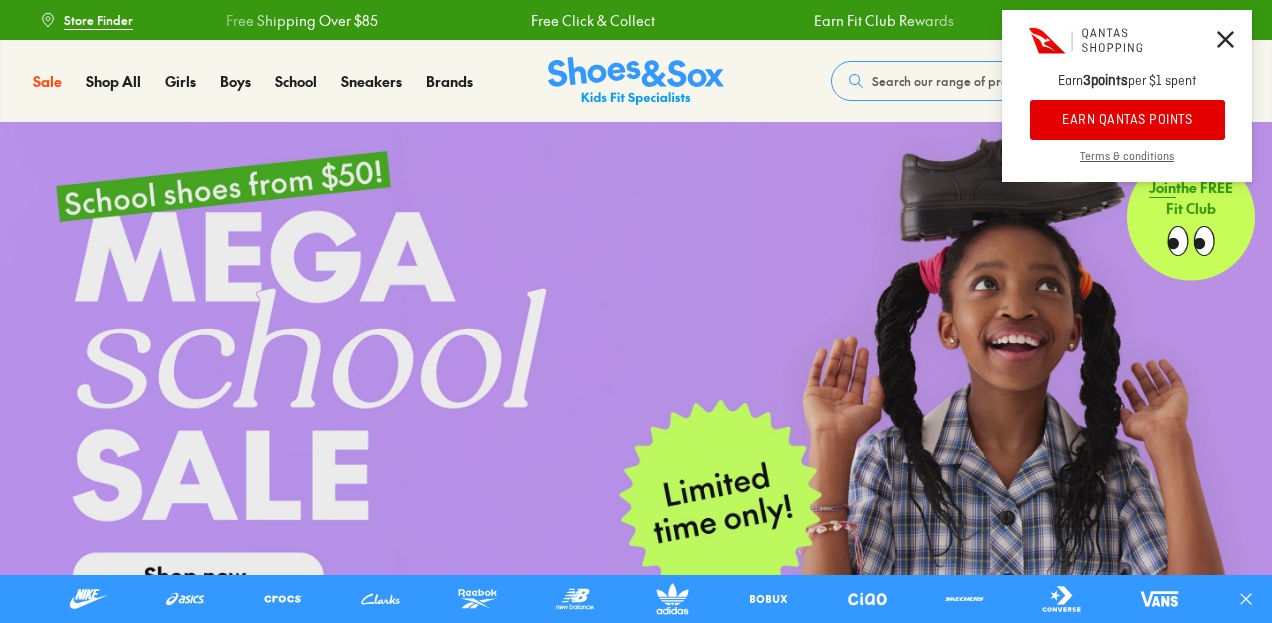 click on "EARN QANTAS POINTS" at bounding box center (1127, 120) 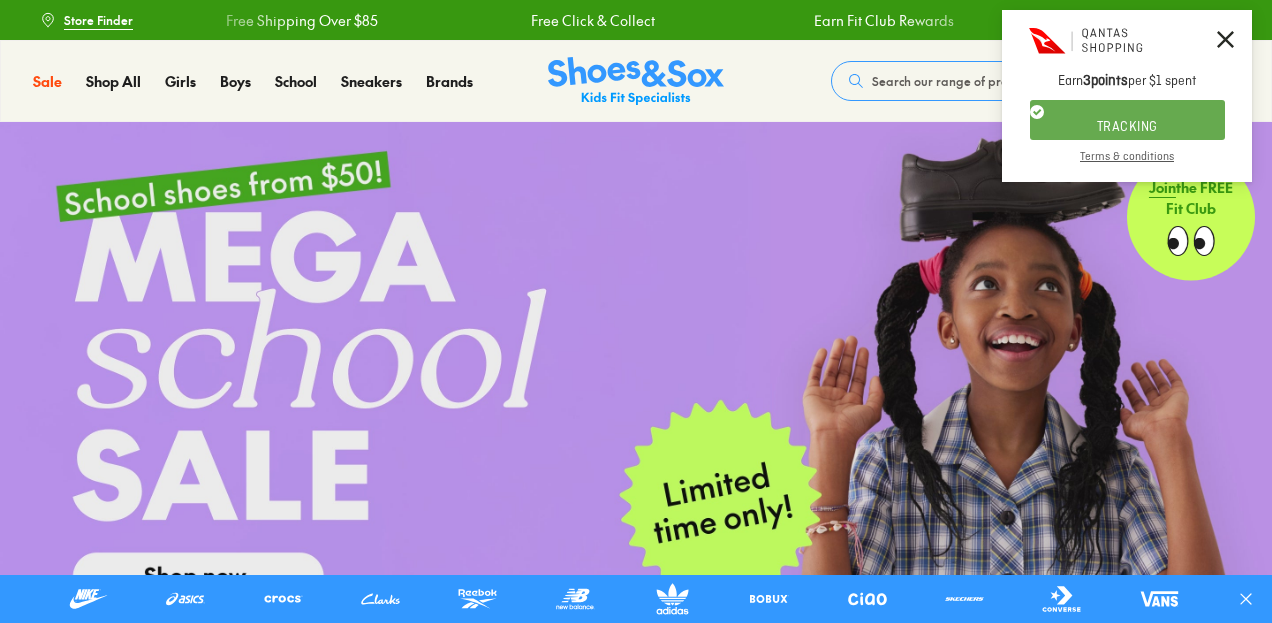 scroll, scrollTop: 0, scrollLeft: 0, axis: both 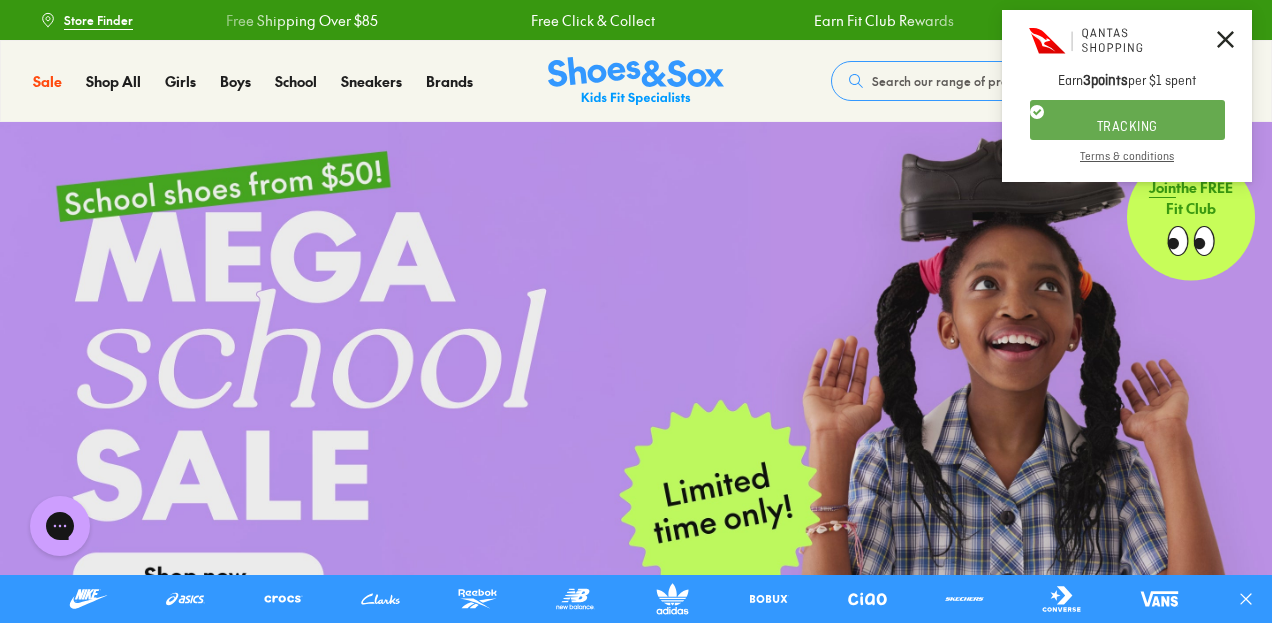 click 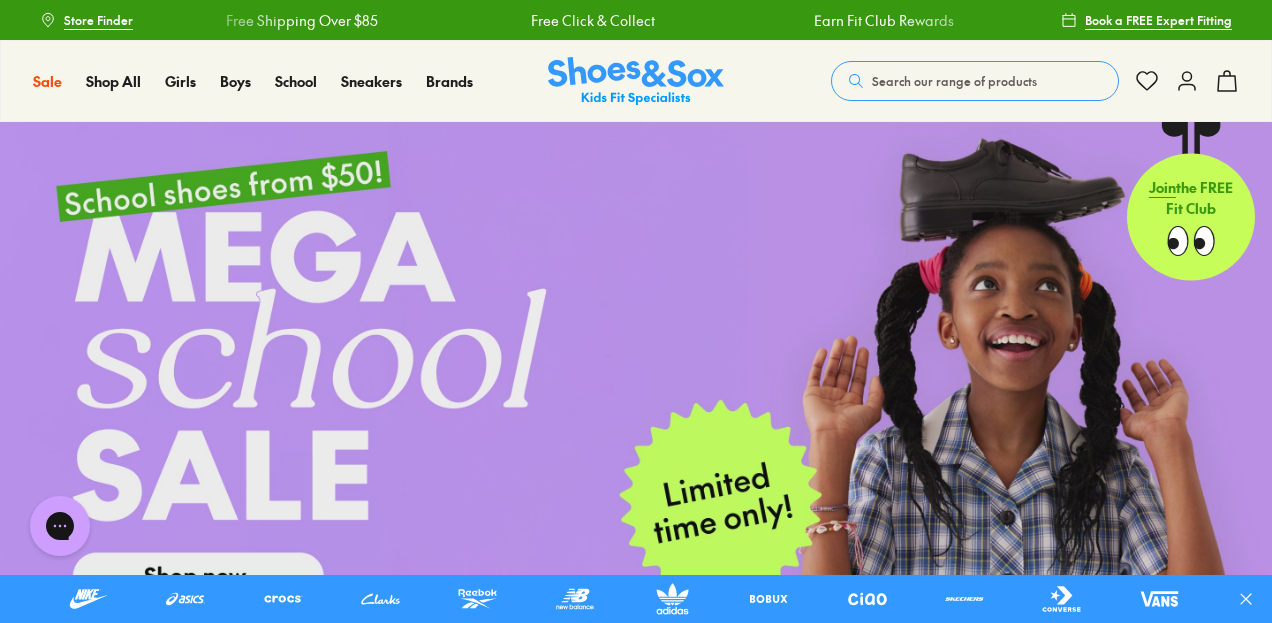 click 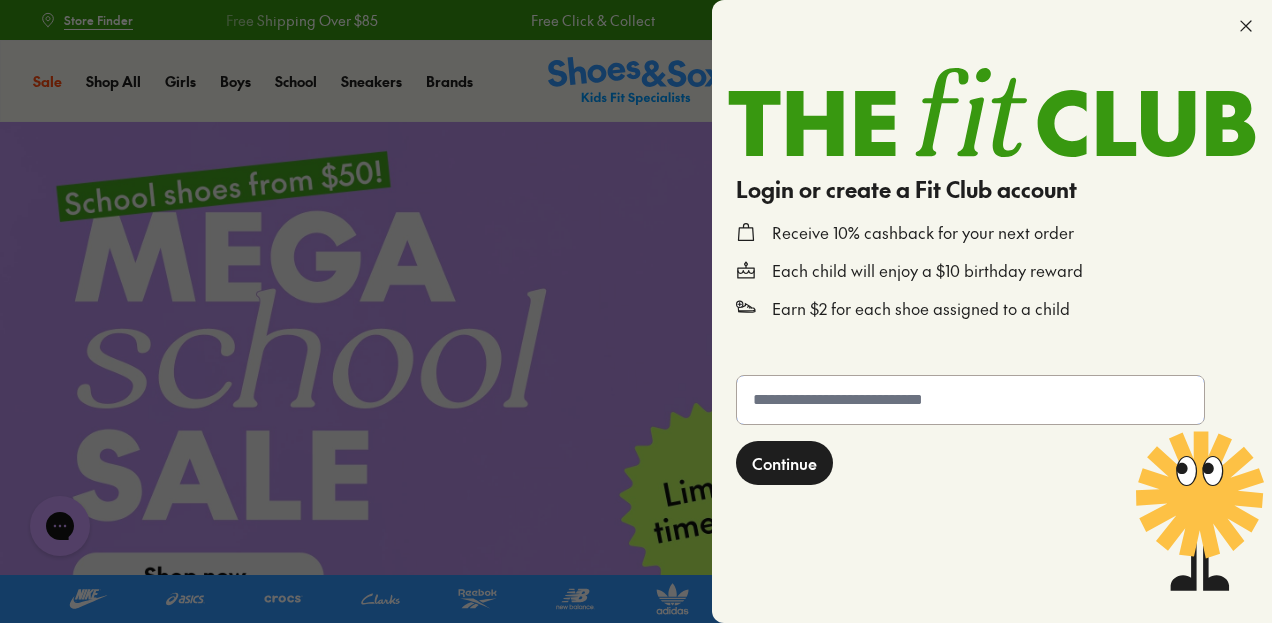 click 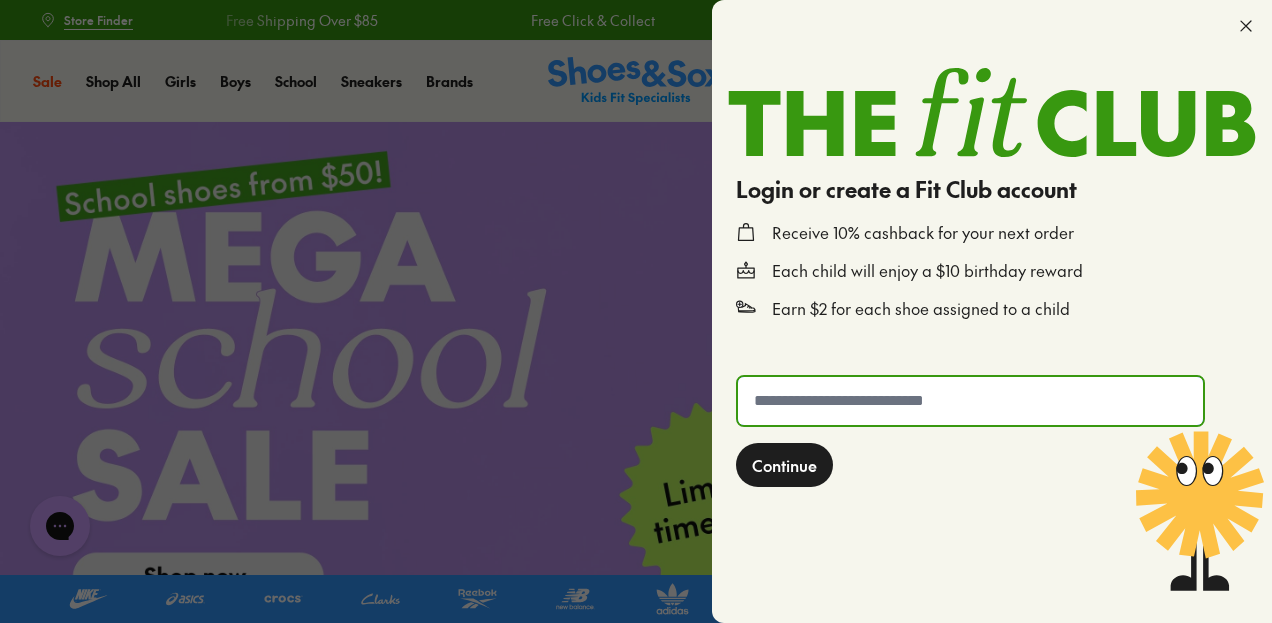 type on "**********" 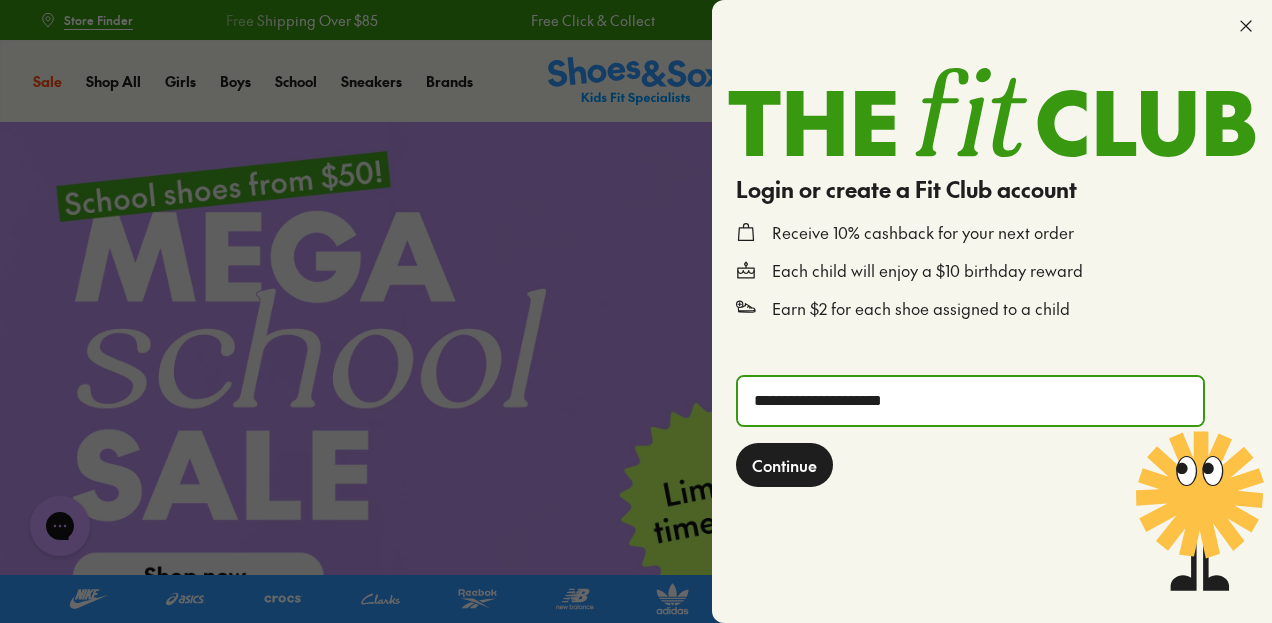click on "Continue" 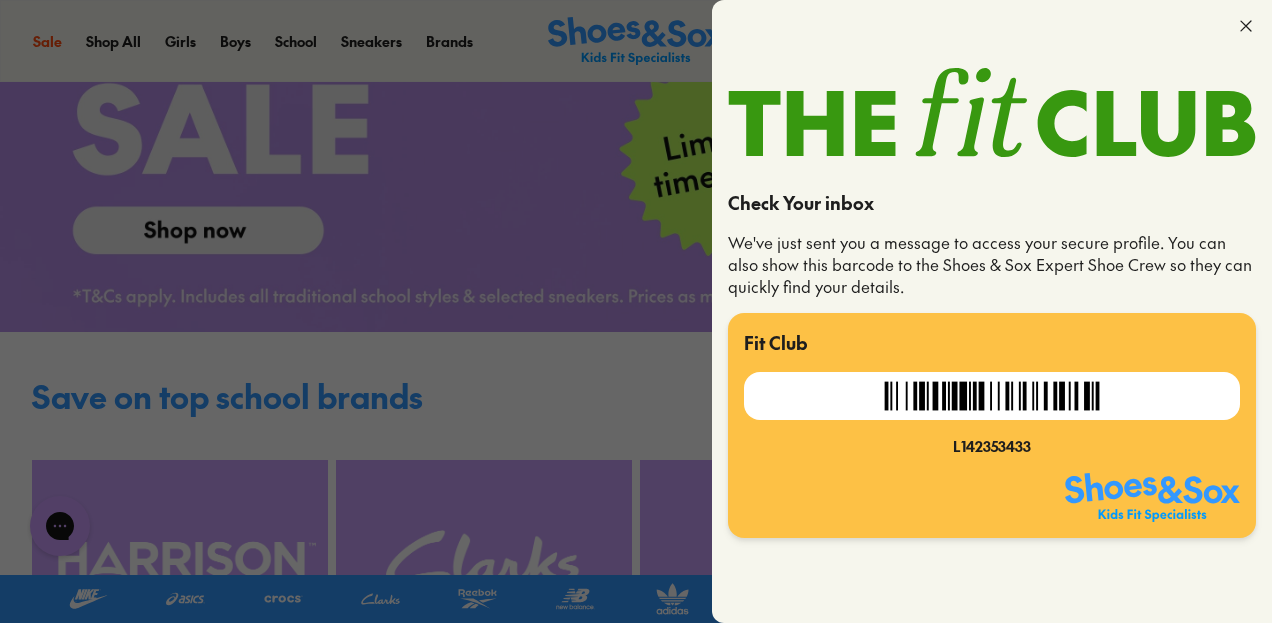 scroll, scrollTop: 400, scrollLeft: 0, axis: vertical 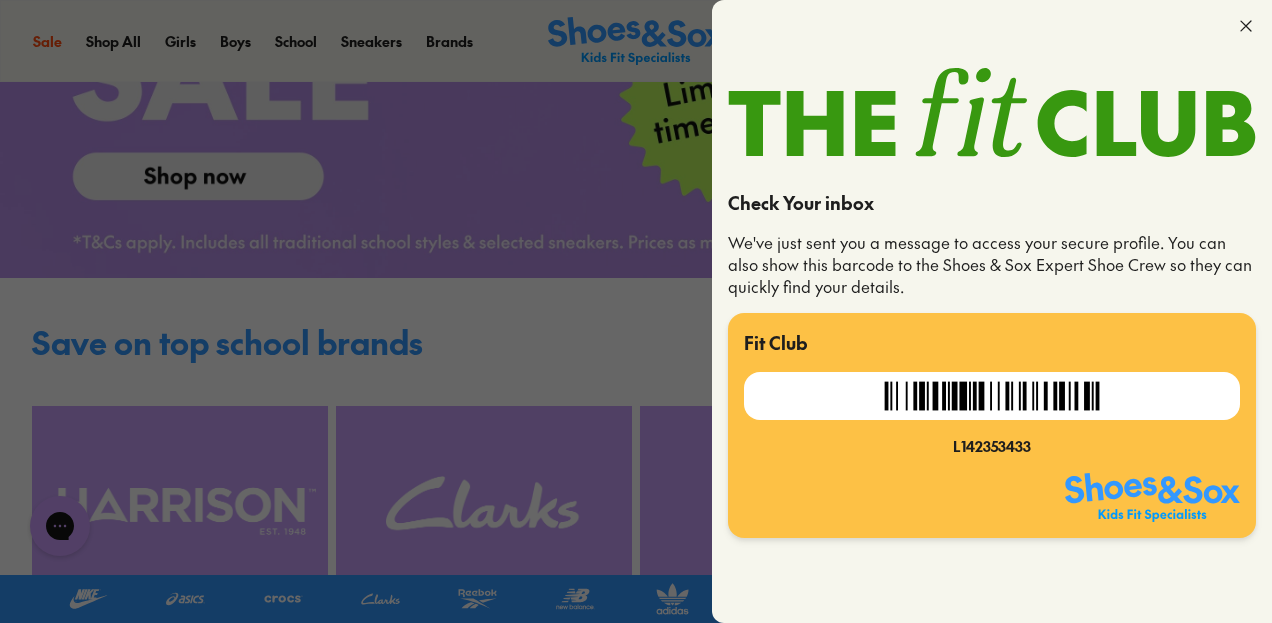 click 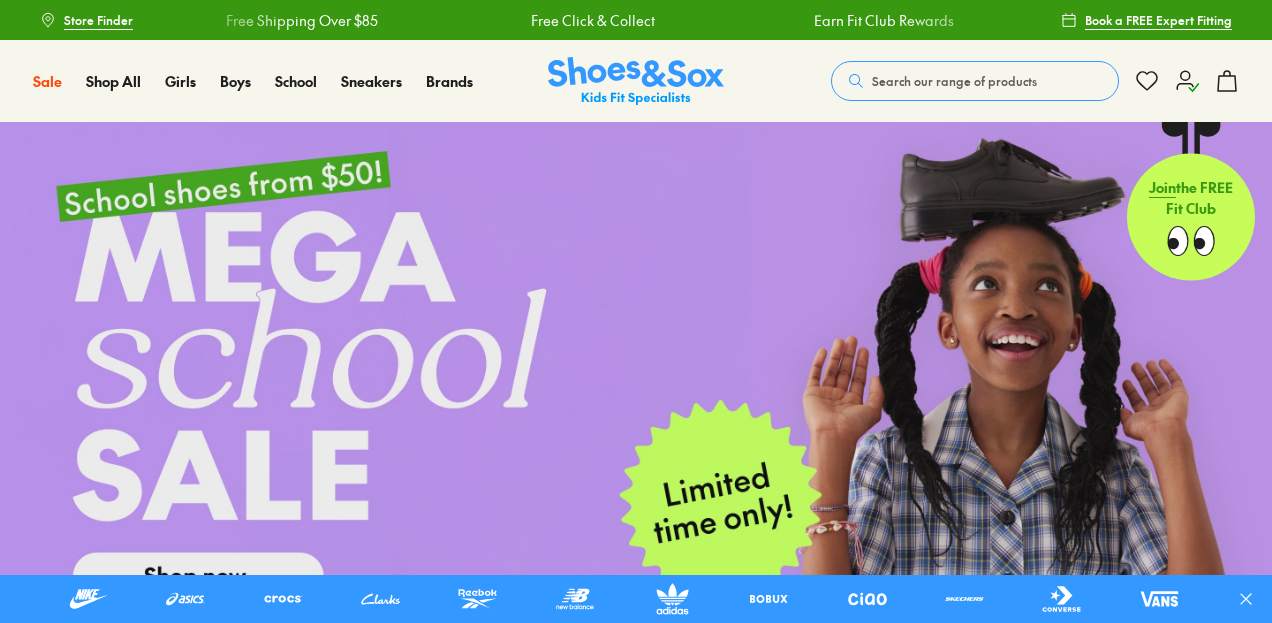 scroll, scrollTop: 0, scrollLeft: 0, axis: both 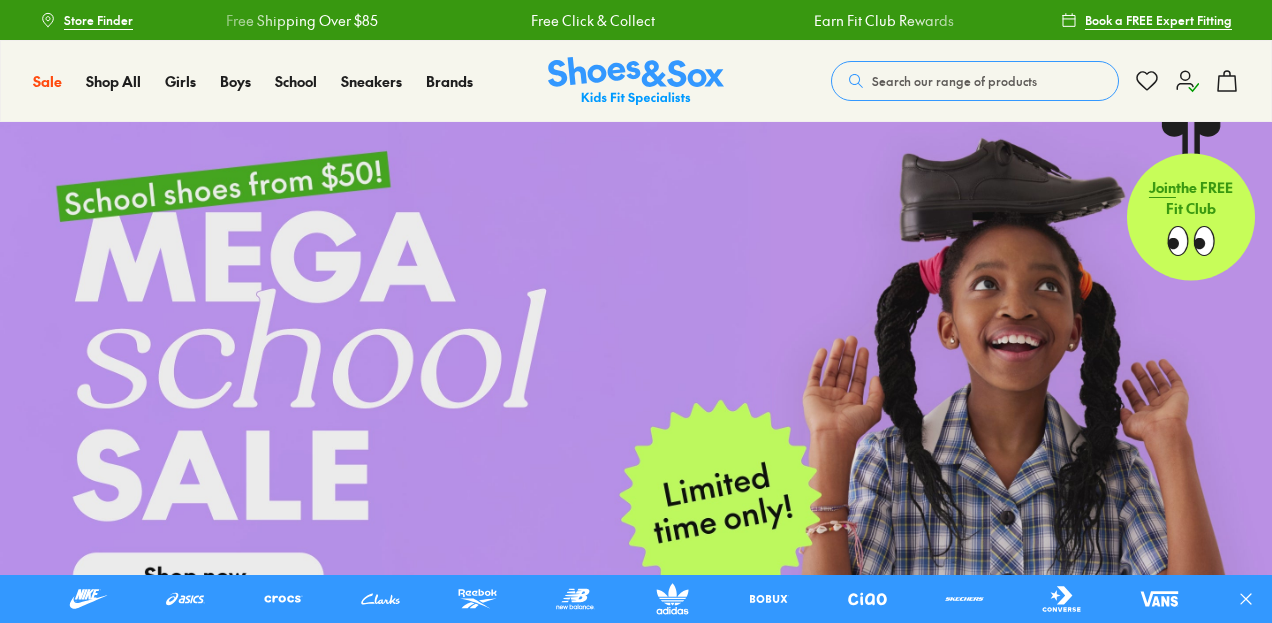 click 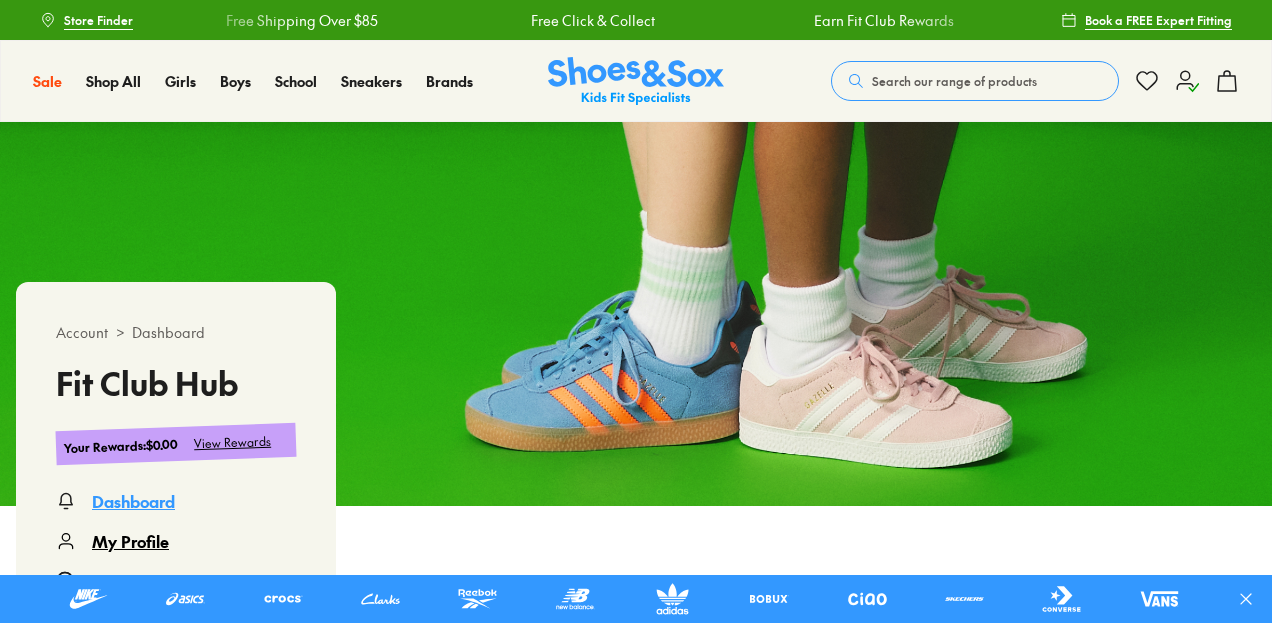 scroll, scrollTop: 0, scrollLeft: 0, axis: both 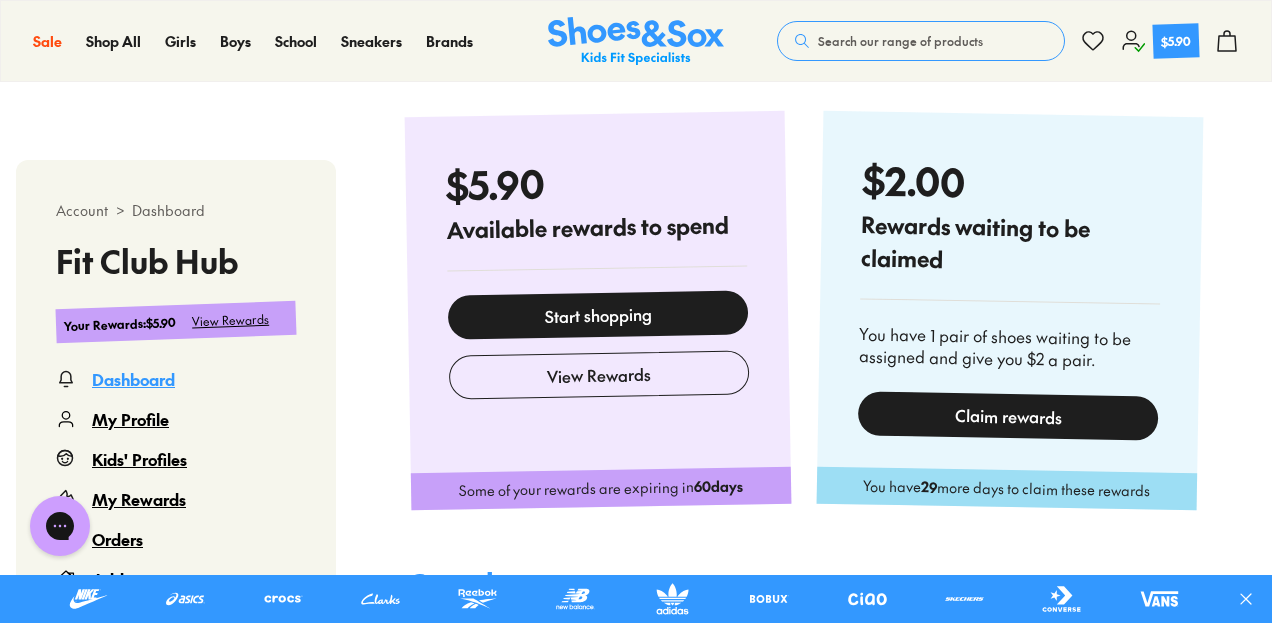 click on "Claim rewards" at bounding box center [1008, 415] 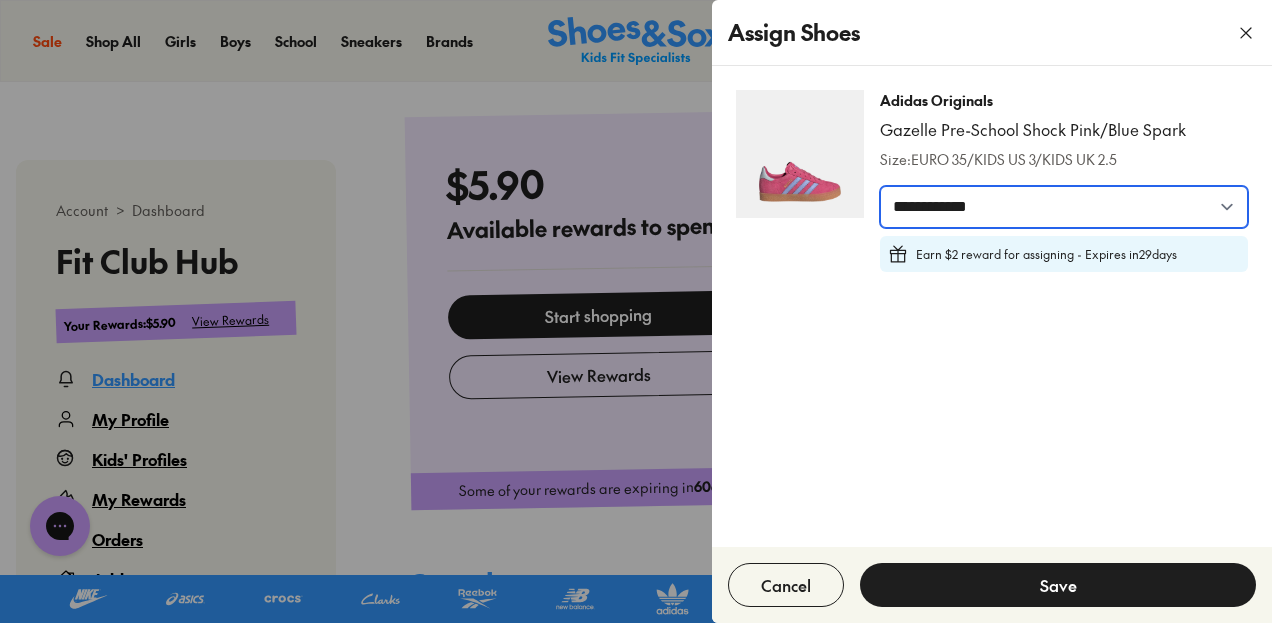 click on "**********" at bounding box center [1064, 207] 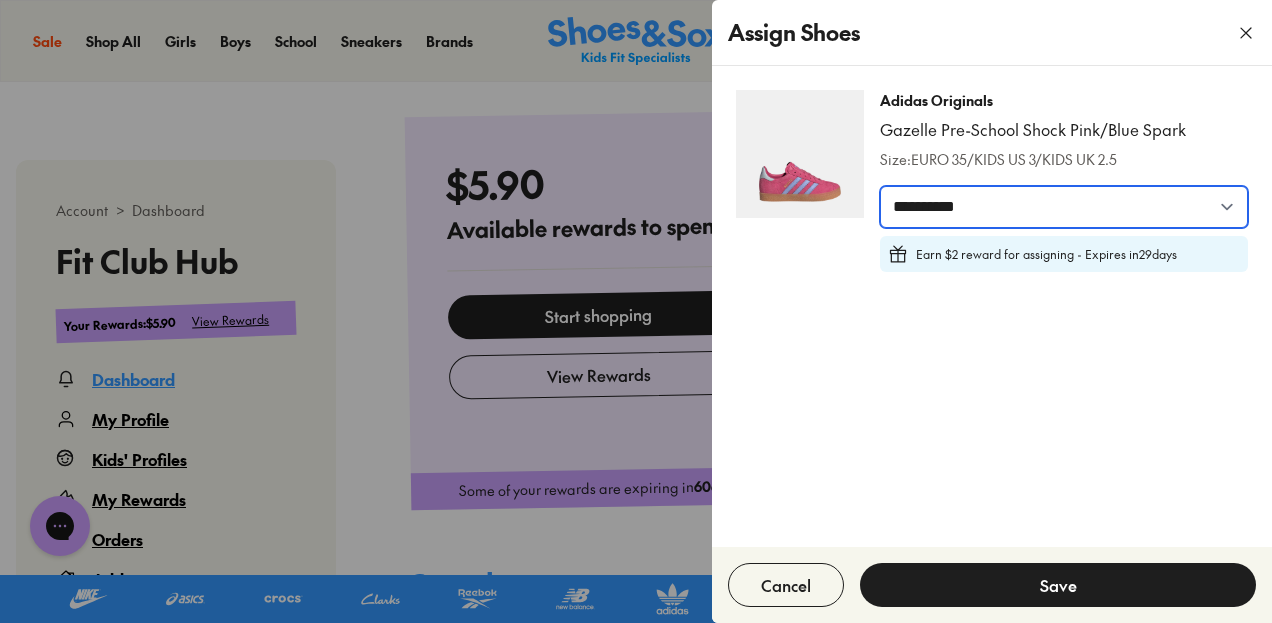 click on "**********" at bounding box center [1064, 207] 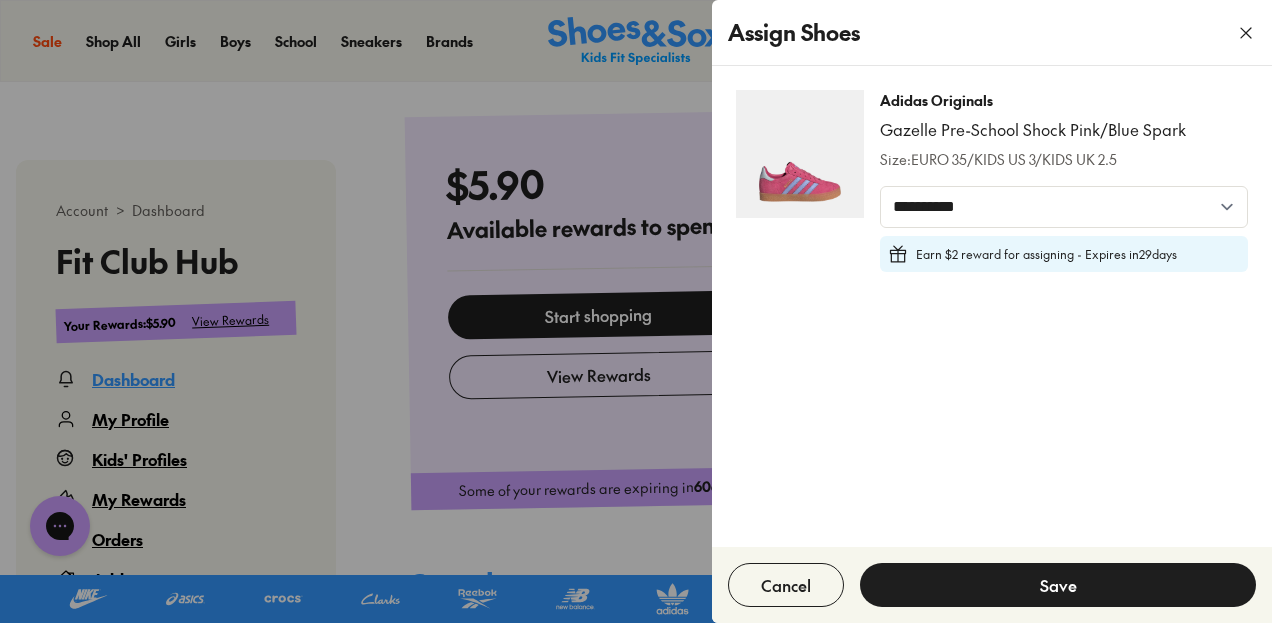 click on "Save" at bounding box center [1058, 585] 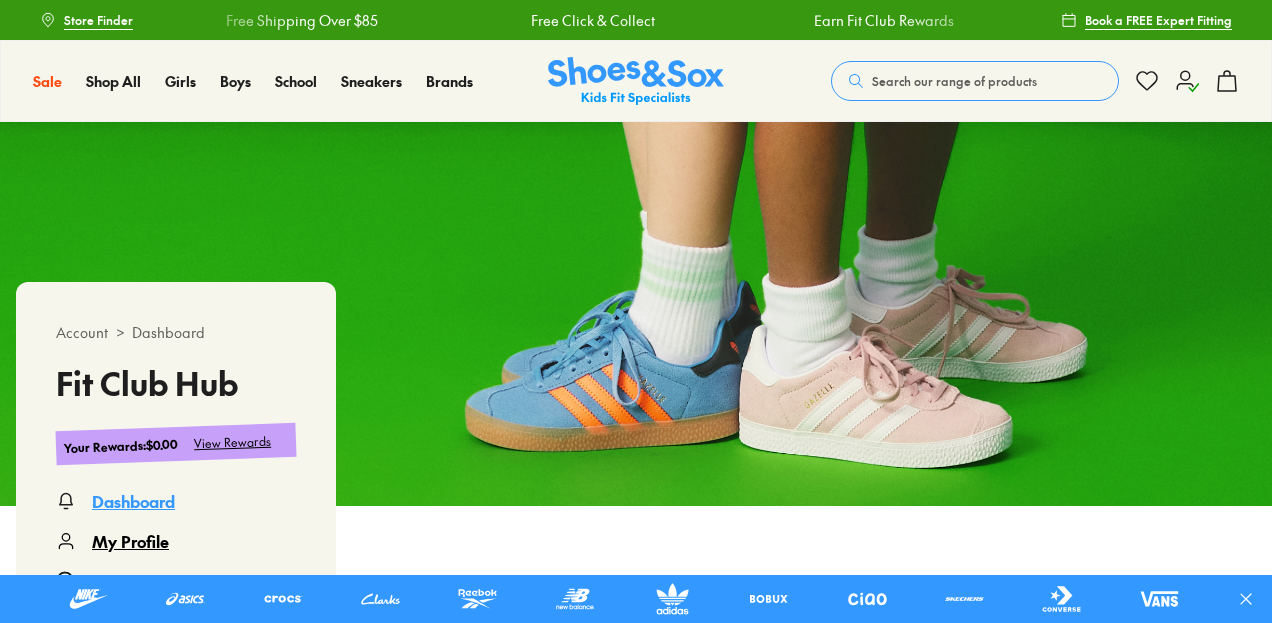scroll, scrollTop: 0, scrollLeft: 0, axis: both 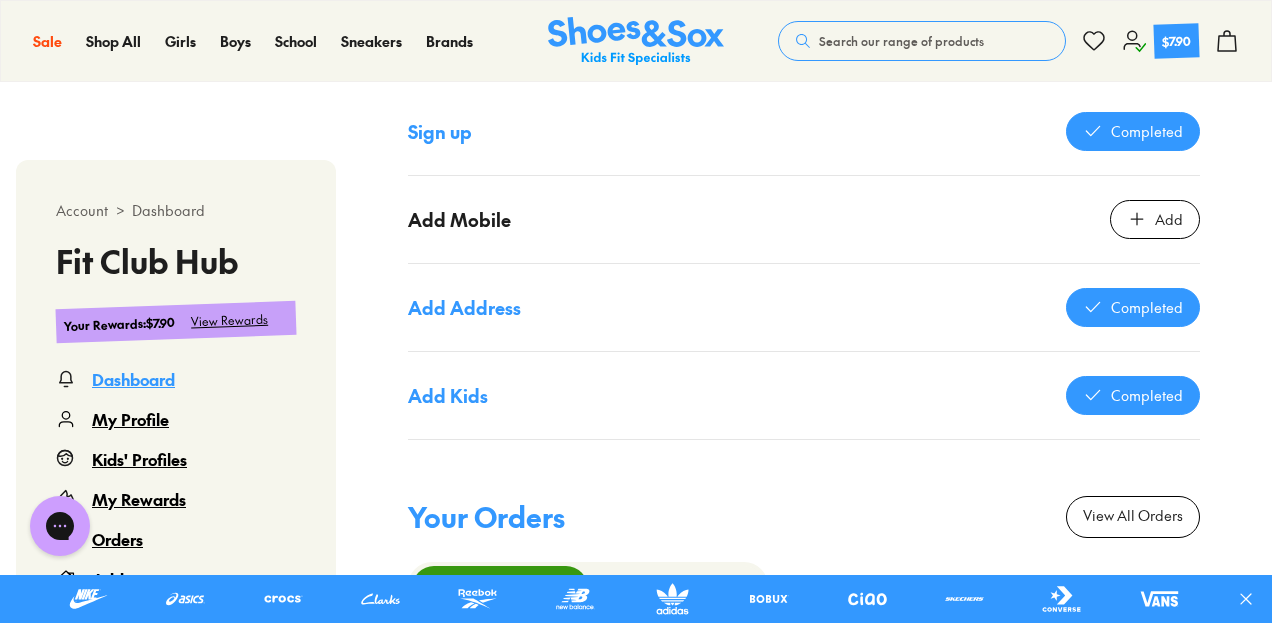 click on "Add" at bounding box center [1169, 219] 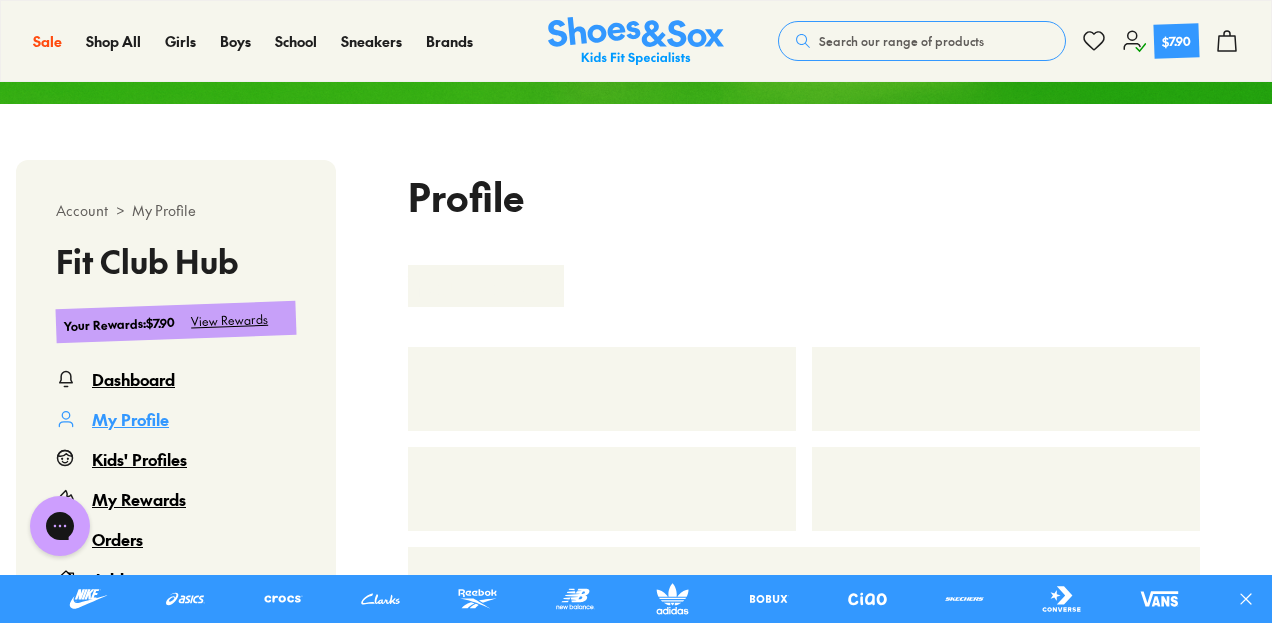 scroll, scrollTop: 522, scrollLeft: 0, axis: vertical 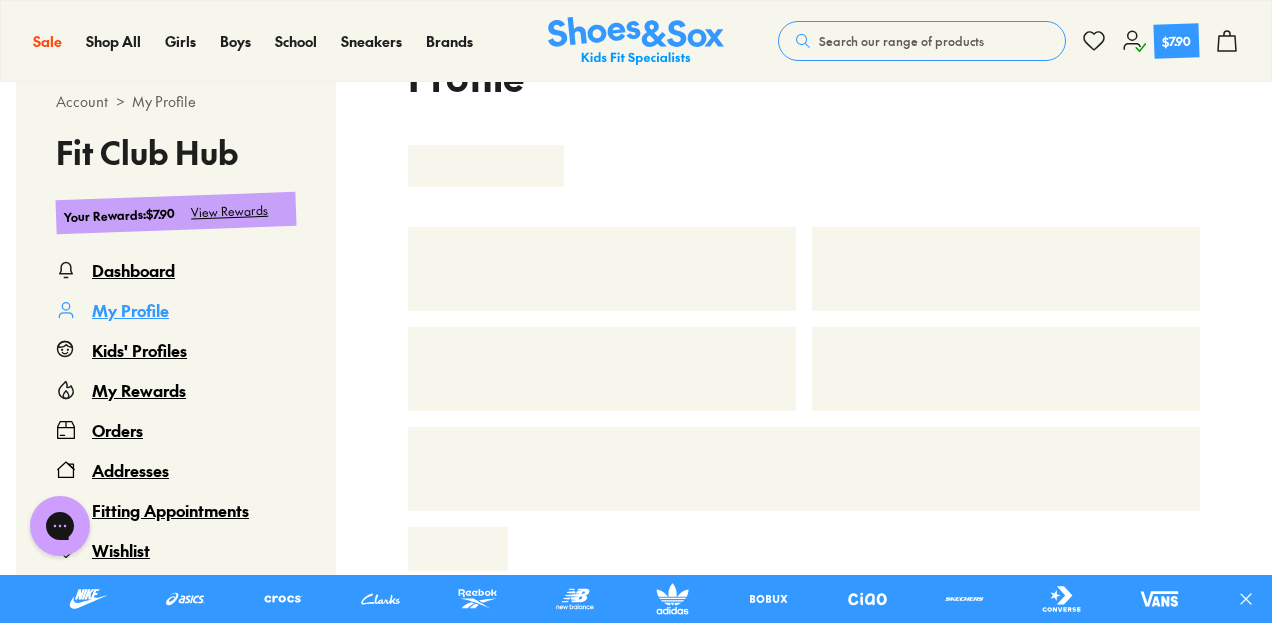 select on "**" 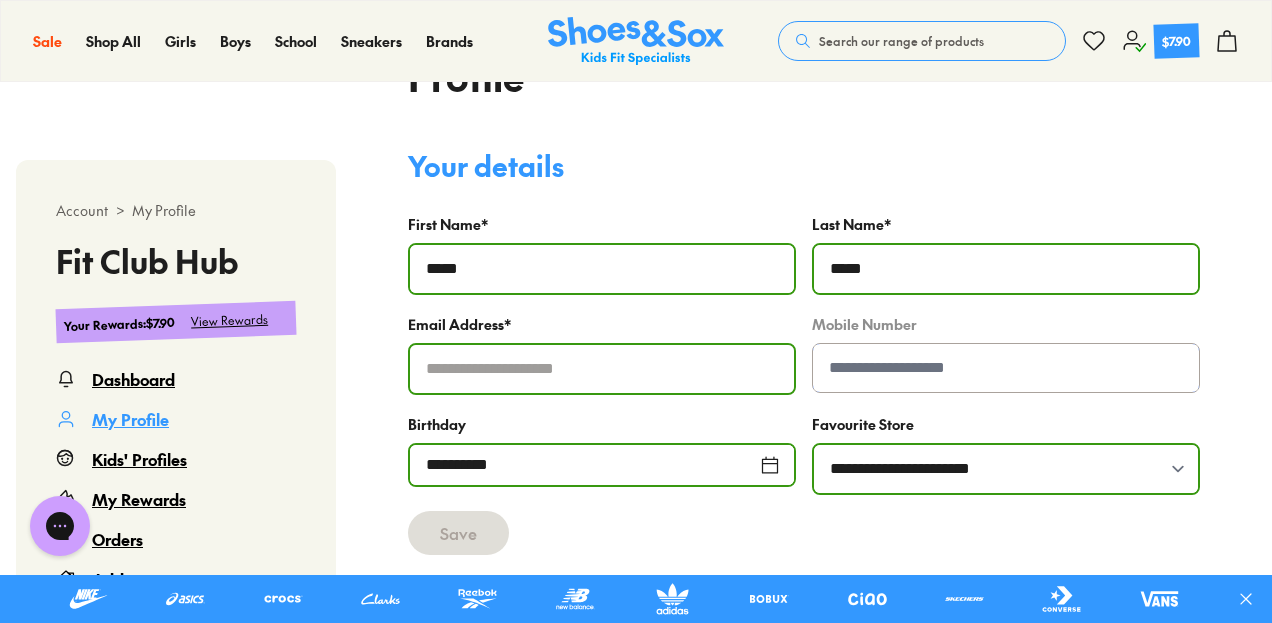 click at bounding box center [1006, 368] 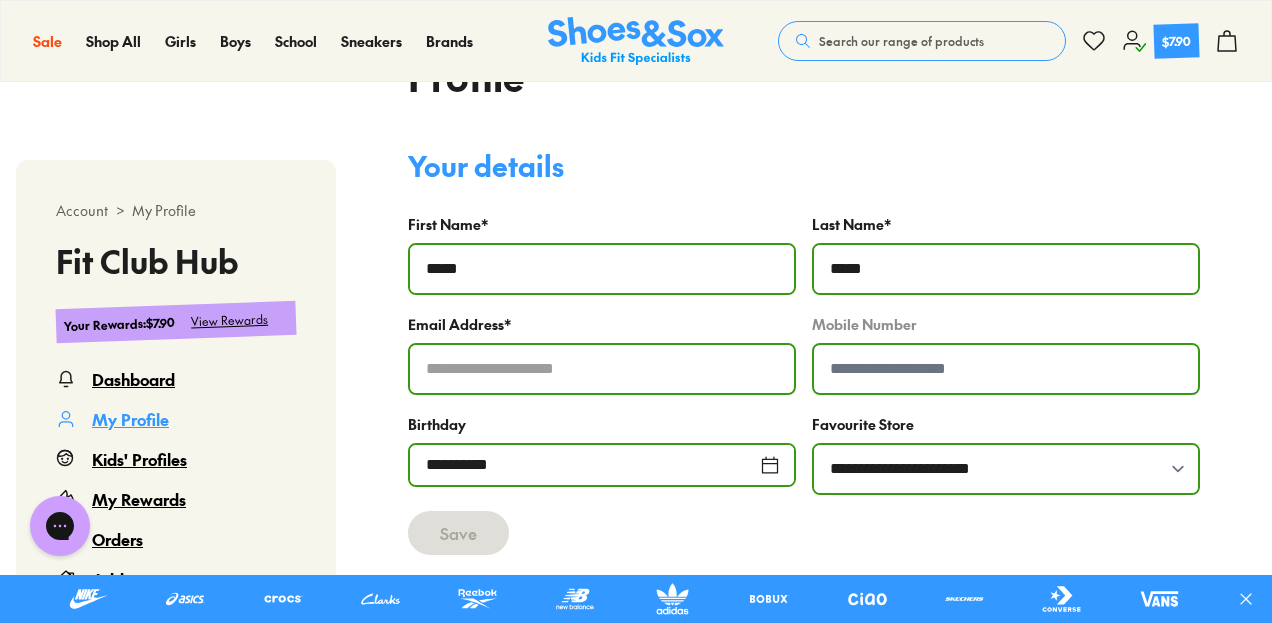 type on "**********" 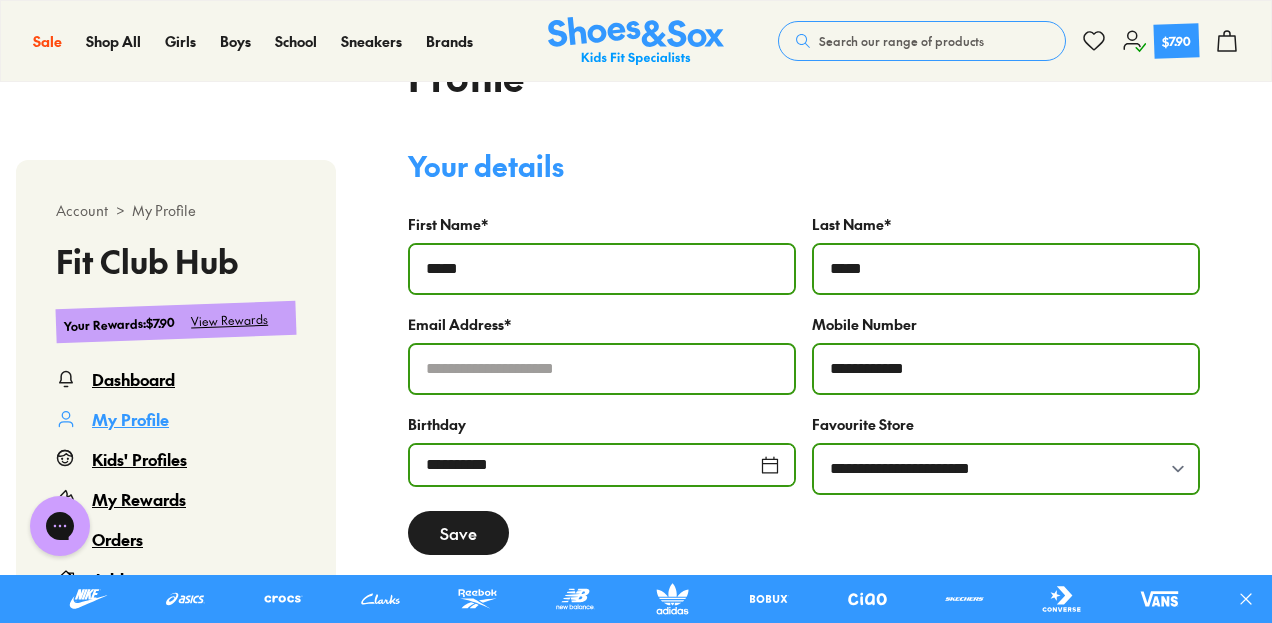 click on "Save" at bounding box center [458, 533] 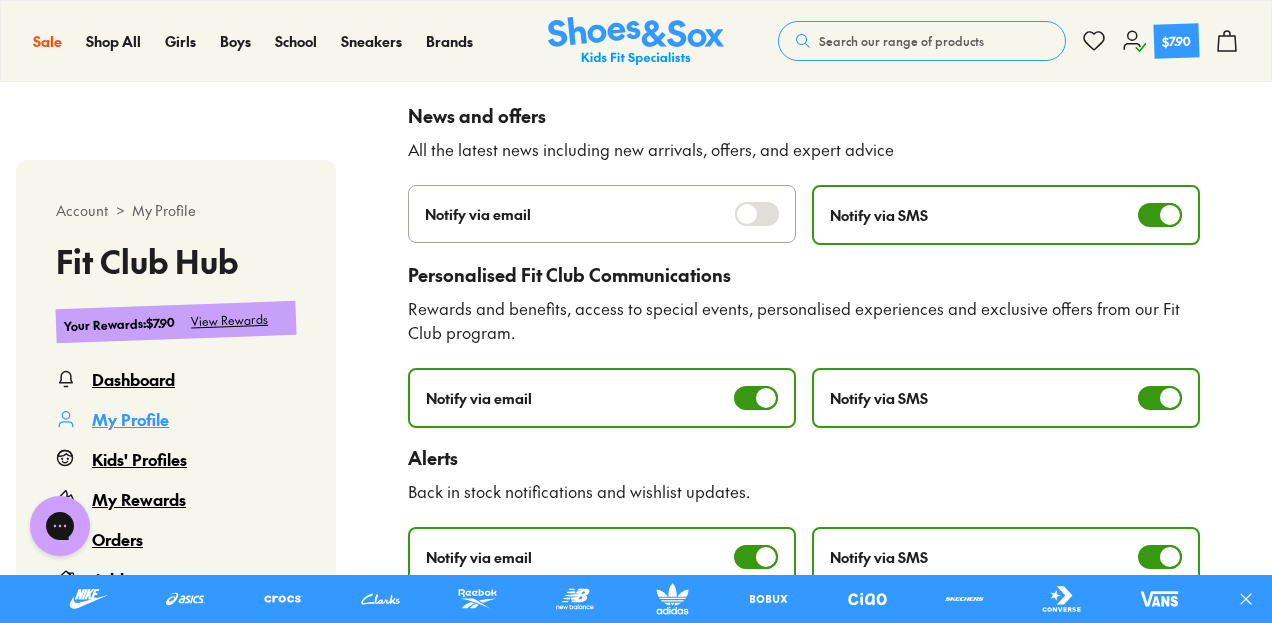 scroll, scrollTop: 1022, scrollLeft: 0, axis: vertical 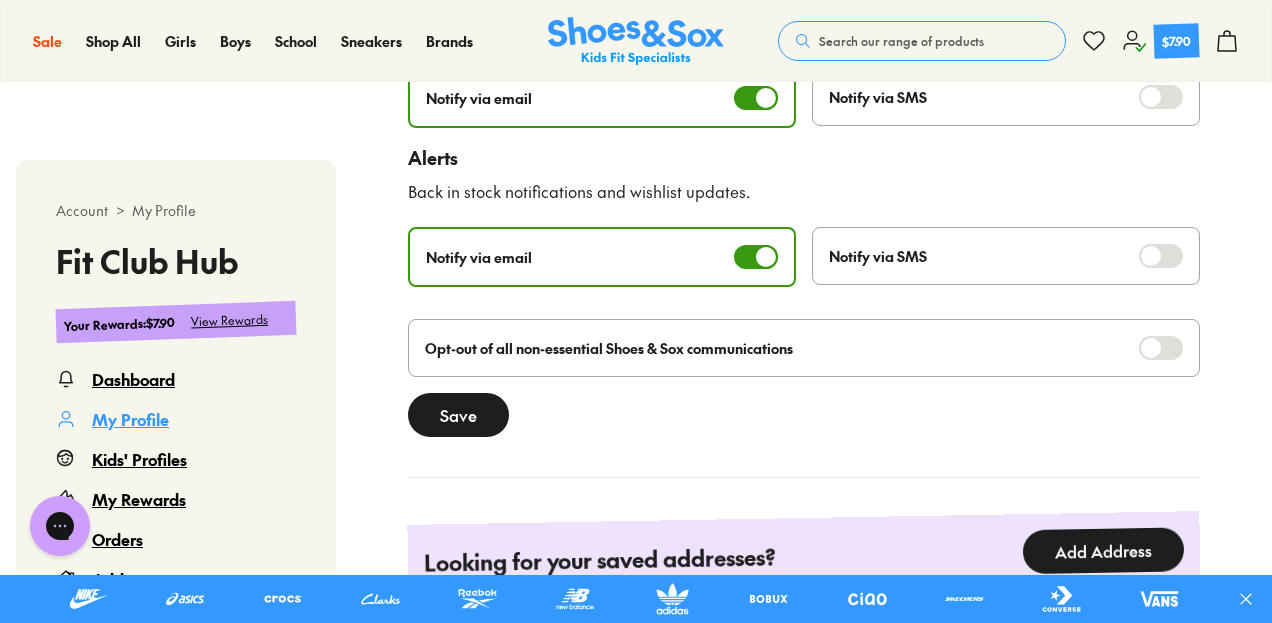 click on "Save" at bounding box center [458, 415] 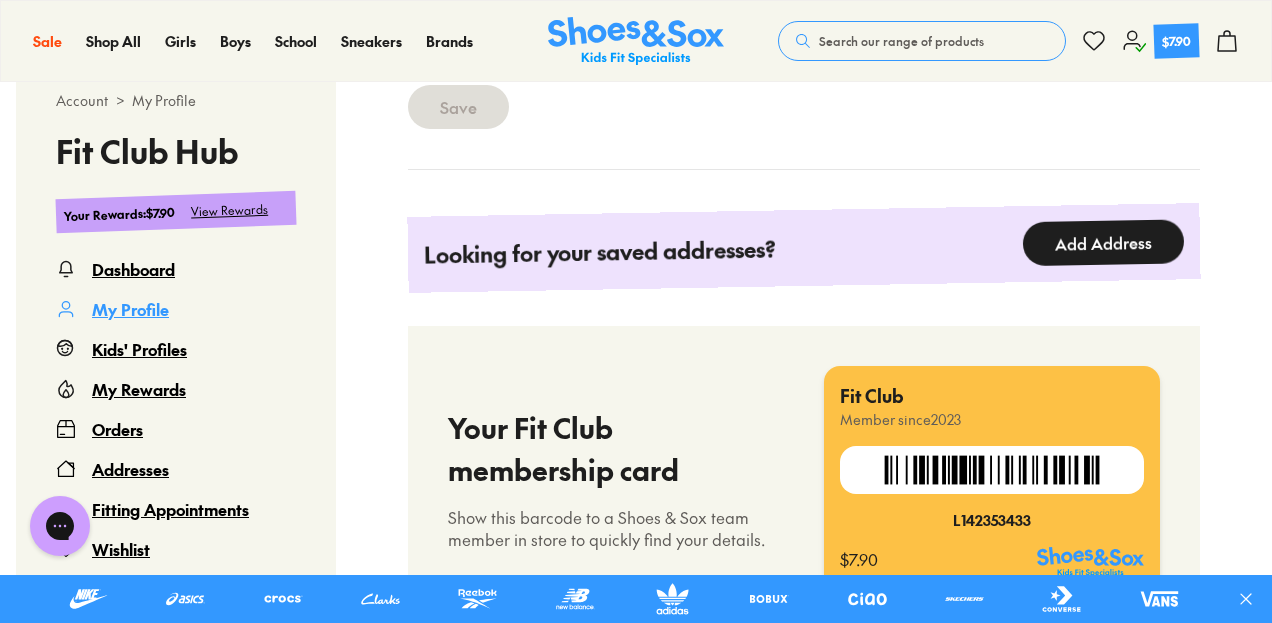 scroll, scrollTop: 1722, scrollLeft: 0, axis: vertical 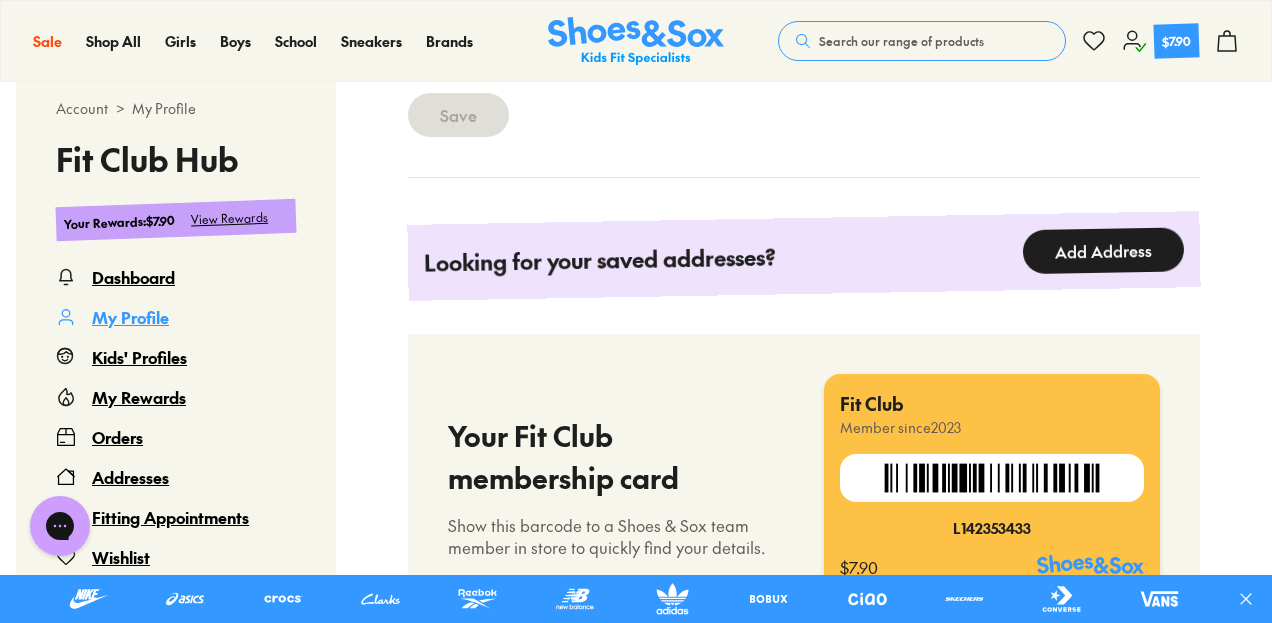 click on "Orders" at bounding box center (117, 437) 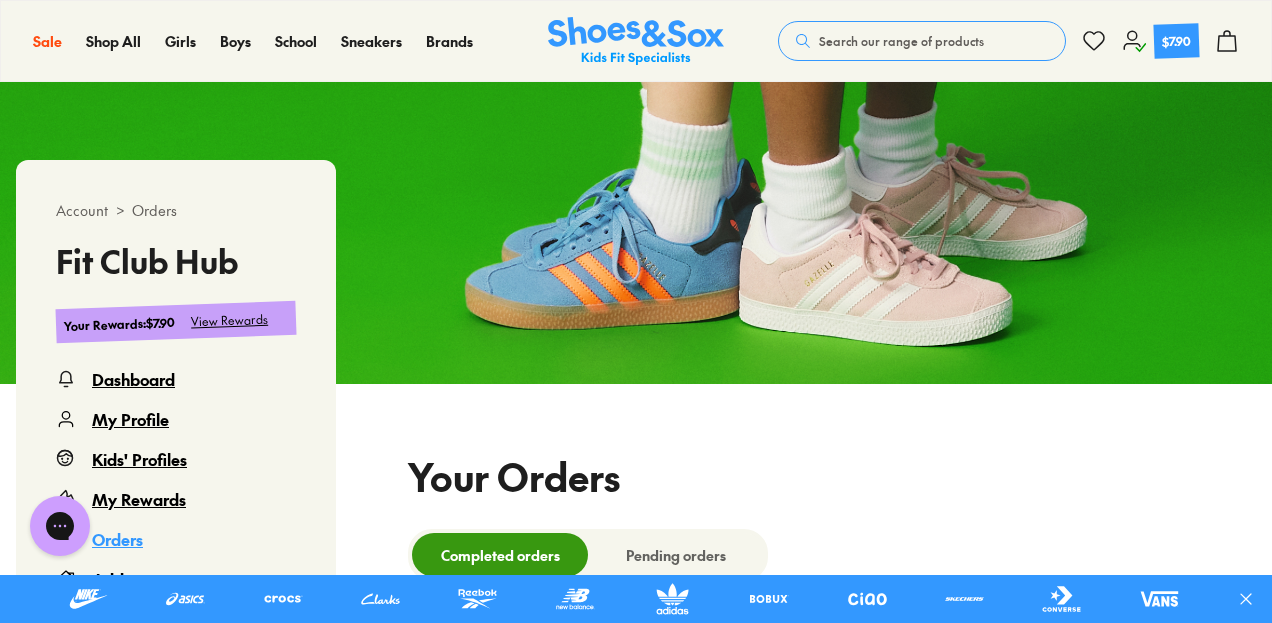 select 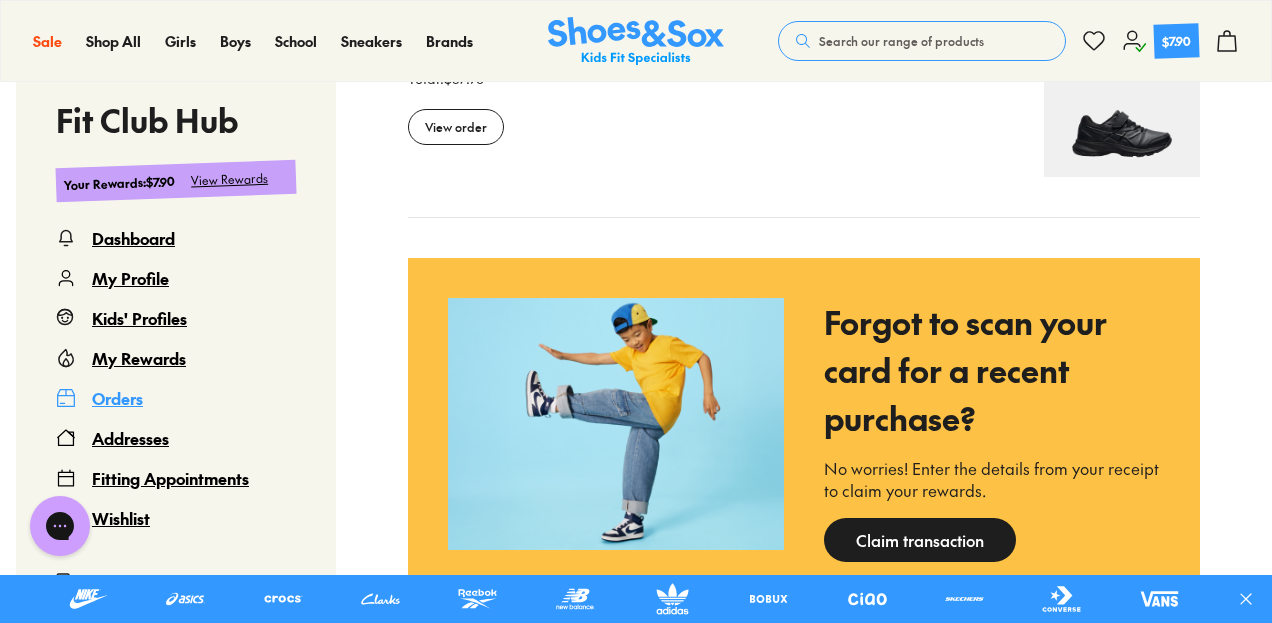 scroll, scrollTop: 1822, scrollLeft: 0, axis: vertical 